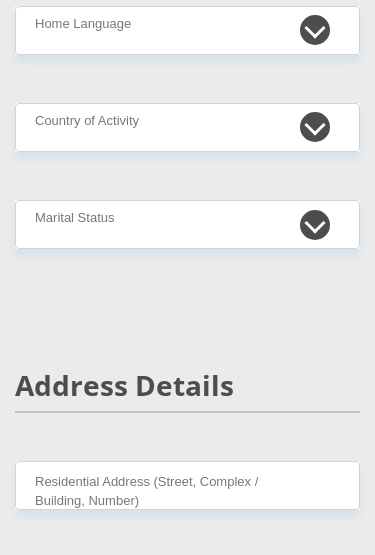 scroll, scrollTop: 0, scrollLeft: 0, axis: both 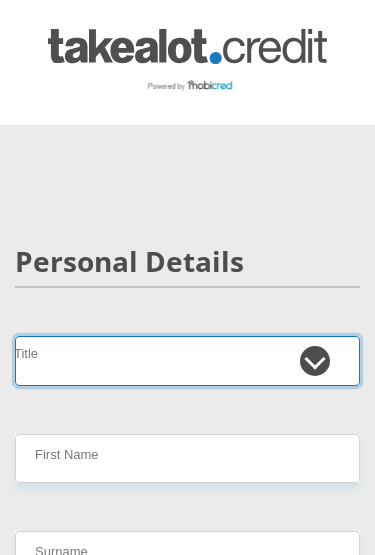 click on "Mr
Ms
Mrs
Dr
Other" at bounding box center [187, 360] 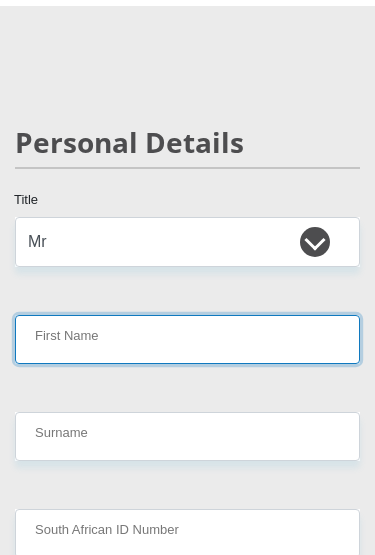 click on "First Name" at bounding box center [187, 339] 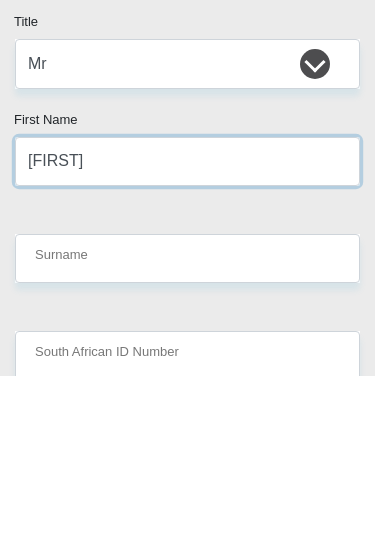 type on "[FIRST]" 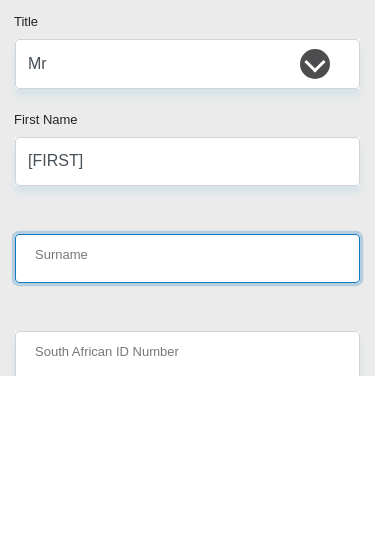 click on "Surname" at bounding box center [187, 437] 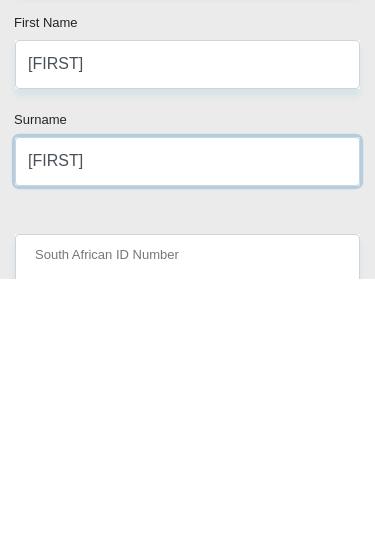 type on "[FIRST]" 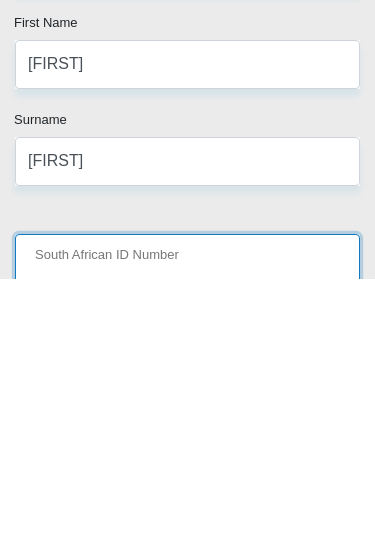 click on "South African ID Number" at bounding box center [187, 534] 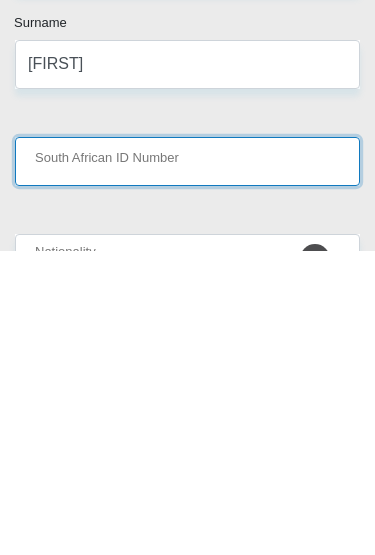 scroll, scrollTop: 491, scrollLeft: 0, axis: vertical 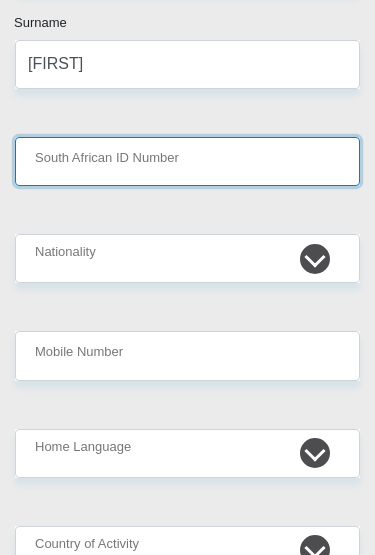 paste on "[NUMBER]" 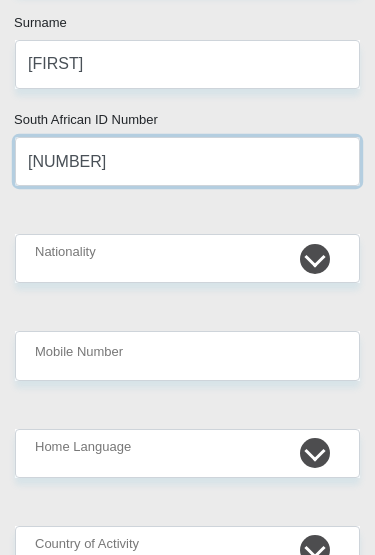 type on "[NUMBER]" 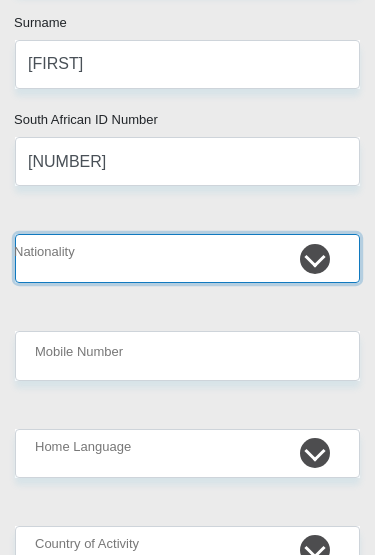 click on "South Africa
Afghanistan
Aland Islands
Albania
Algeria
America Samoa
American Virgin Islands
Andorra
Angola
Anguilla
Antarctica
Antigua and Barbuda
Argentina
Armenia
Aruba
Ascension Island
Australia
Austria
Azerbaijan
Bahamas
Bahrain
Bangladesh
Barbados
Chad" at bounding box center [187, 258] 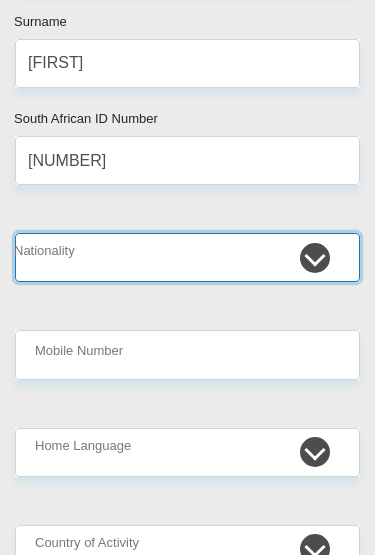 select on "ZAF" 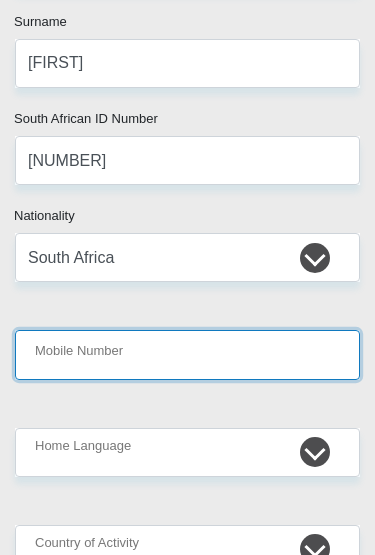 click on "Mobile Number" at bounding box center (187, 354) 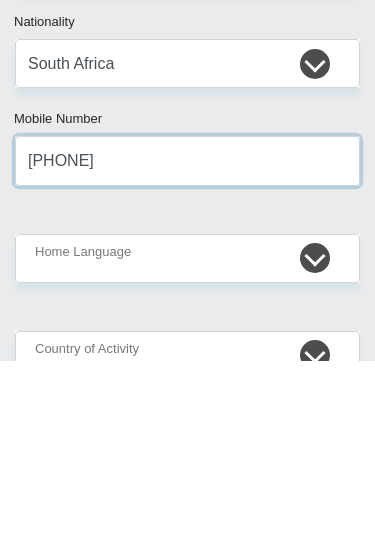 type on "[PHONE]" 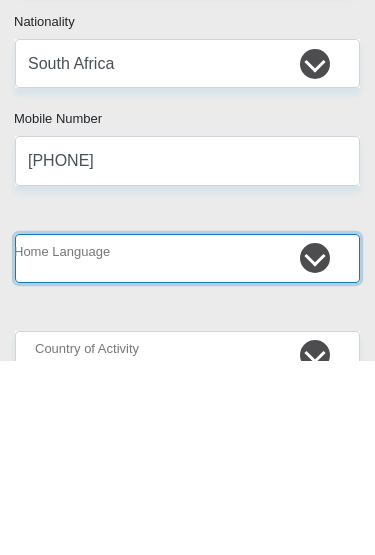 click on "Afrikaans
English
Sepedi
South Ndebele
Southern Sotho
Swati
Tsonga
Tswana
Venda
Xhosa
Zulu
Other" at bounding box center [187, 453] 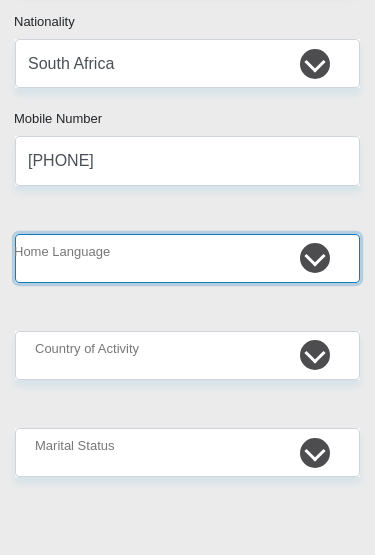 select on "eng" 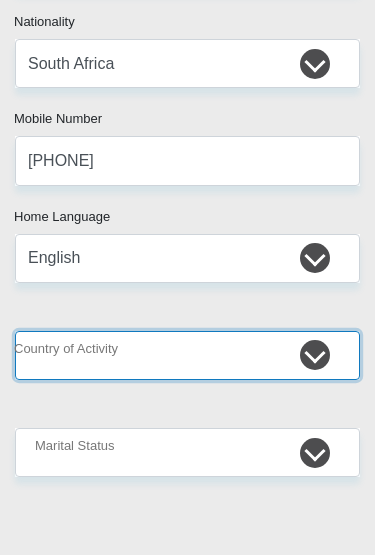 click on "South Africa
Afghanistan
Aland Islands
Albania
Algeria
America Samoa
American Virgin Islands
Andorra
Angola
Anguilla
Antarctica
Antigua and Barbuda
Argentina
Armenia
Aruba
Ascension Island
Australia
Austria
Azerbaijan
Chad" at bounding box center (187, 355) 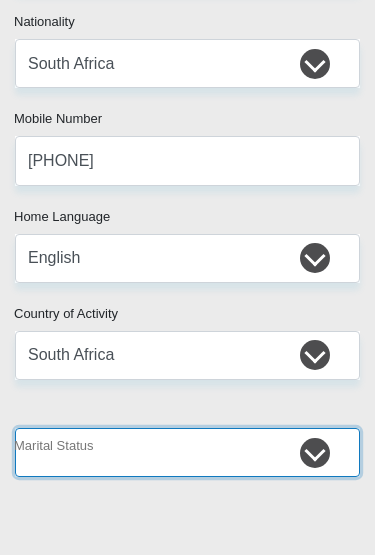click on "Married ANC
Single
Divorced
Widowed
Married COP or Customary Law" at bounding box center (187, 452) 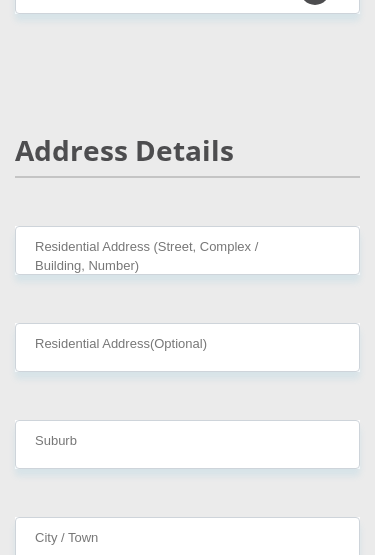 scroll, scrollTop: 1149, scrollLeft: 0, axis: vertical 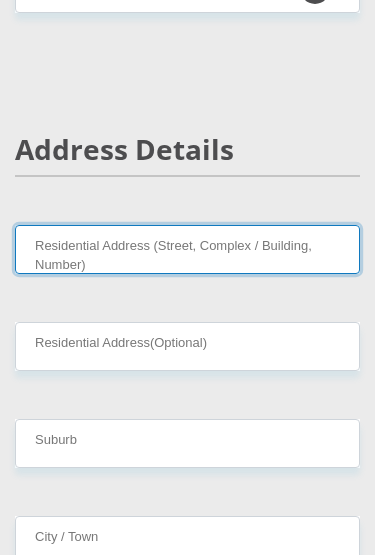 click on "Residential Address (Street, Complex / Building, Number)" at bounding box center (187, 250) 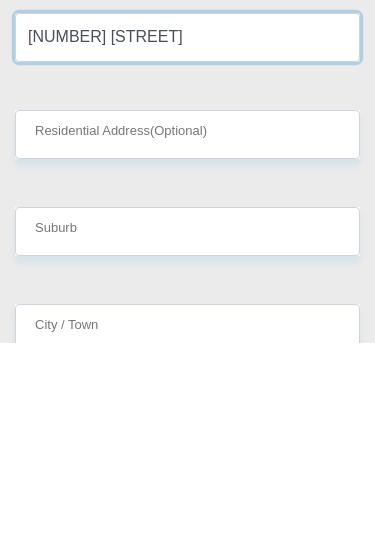 type on "[NUMBER] [STREET]" 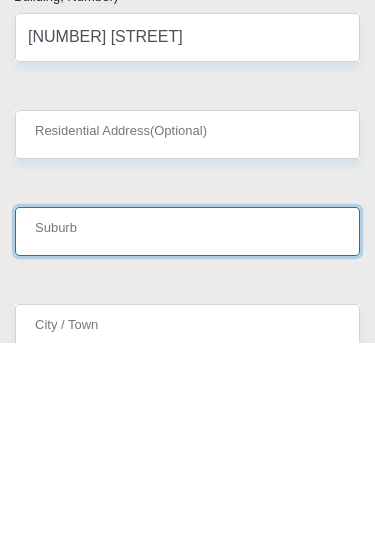 click on "Suburb" at bounding box center (187, 444) 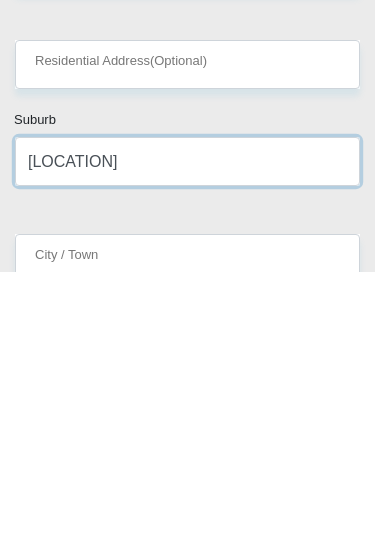 type on "[LOCATION]" 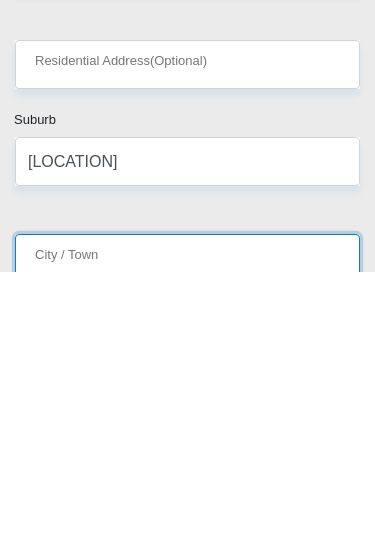 click on "City / Town" at bounding box center (187, 541) 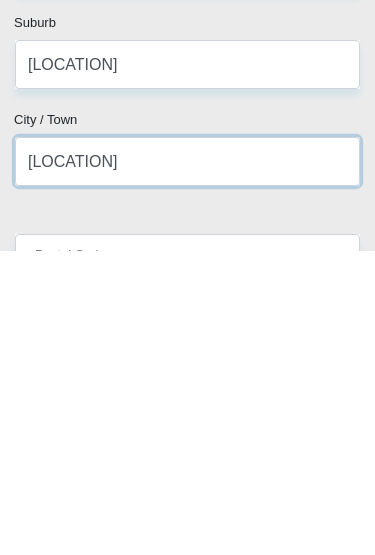 type on "[LOCATION]" 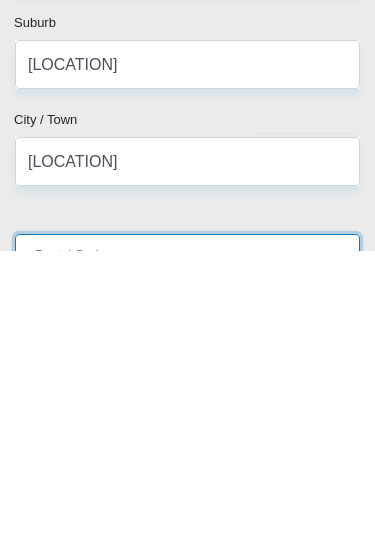 click on "Postal Code" at bounding box center [187, 562] 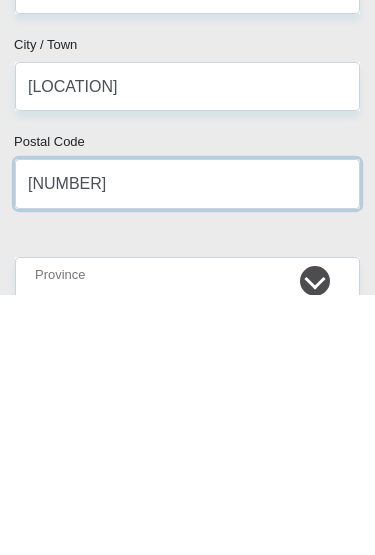 type on "[NUMBER]" 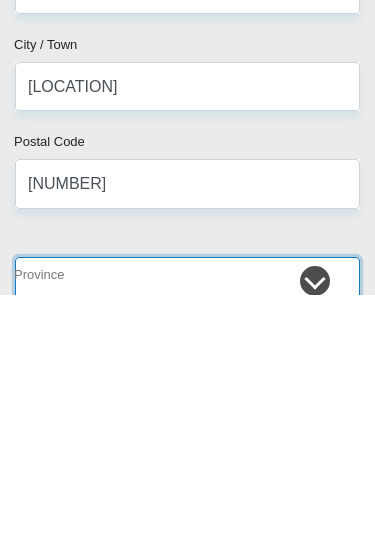 click on "Eastern Cape
Free State
Gauteng
KwaZulu-Natal
Limpopo
Mpumalanga
Northern Cape
North West
Western Cape" at bounding box center [187, 541] 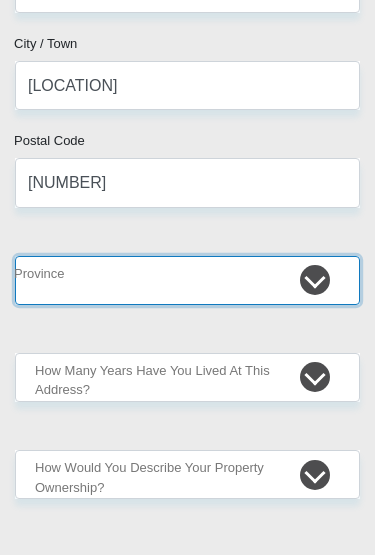 select on "Gauteng" 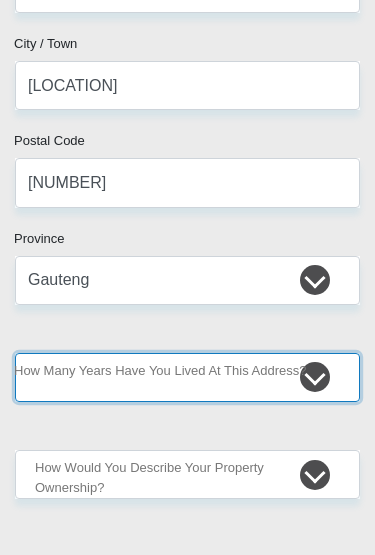 click on "less than 1 year
1-3 years
3-5 years
5+ years" at bounding box center [187, 377] 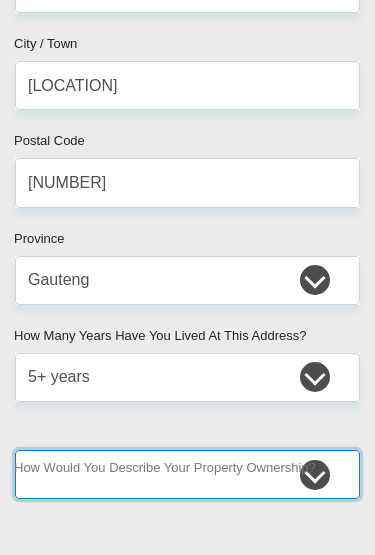 click on "Owned
Rented
Family Owned
Company Dwelling" at bounding box center [187, 474] 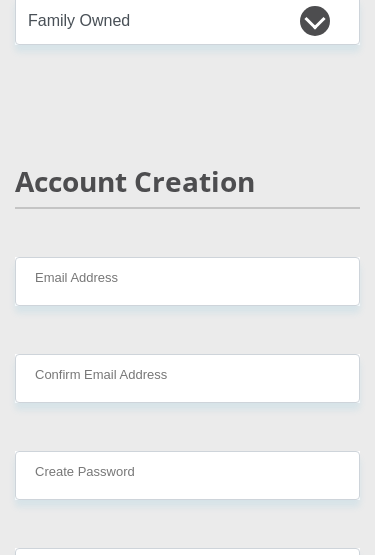 scroll, scrollTop: 2061, scrollLeft: 0, axis: vertical 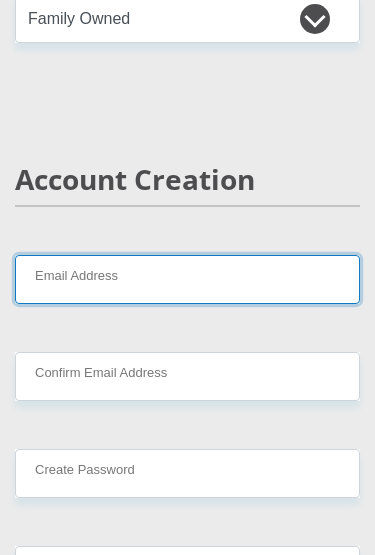 click on "Email Address" at bounding box center (187, 279) 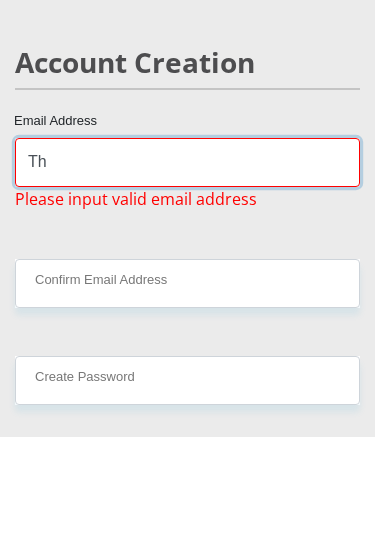 type on "T" 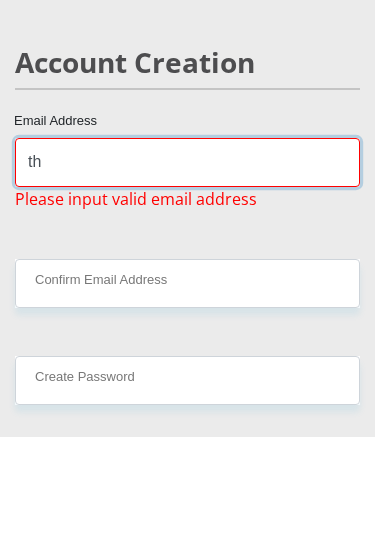 type on "t" 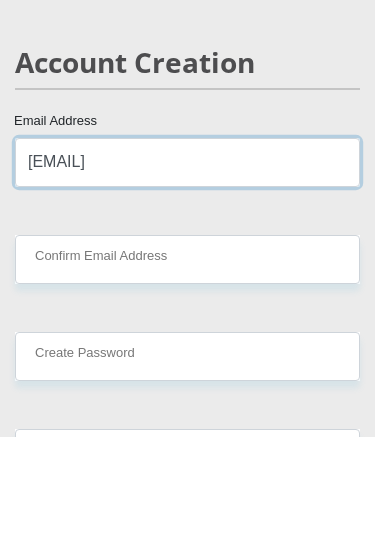 type on "[EMAIL]" 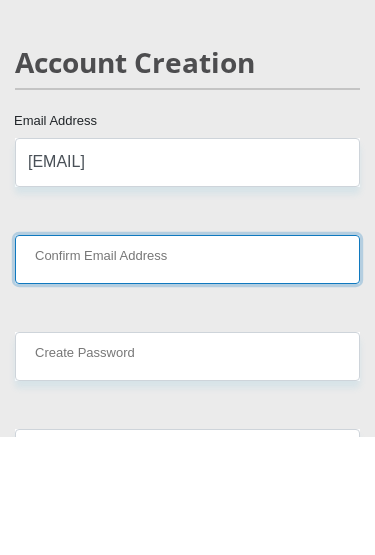 click on "Confirm Email Address" at bounding box center (187, 377) 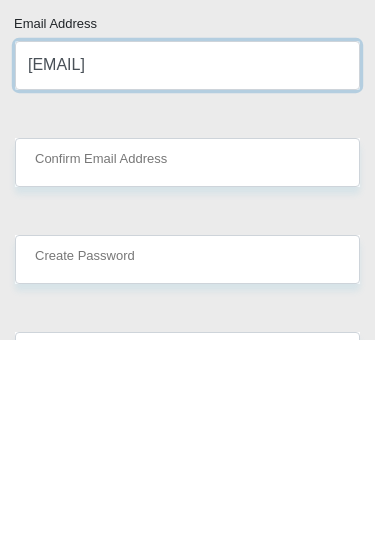 click on "[EMAIL]" at bounding box center (187, 280) 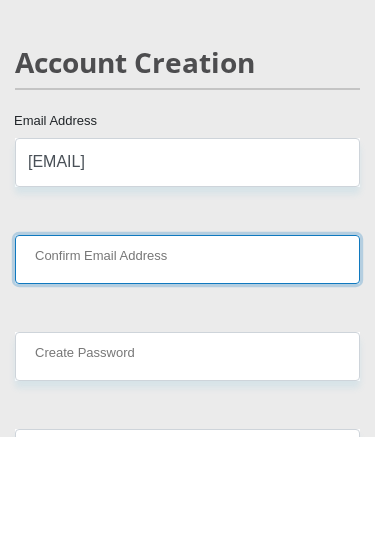click on "Confirm Email Address" at bounding box center (187, 377) 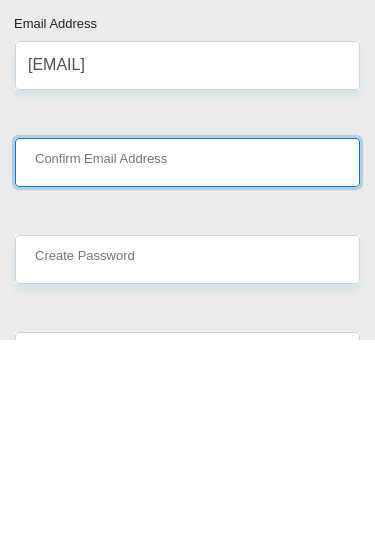 click on "Confirm Email Address" at bounding box center [187, 377] 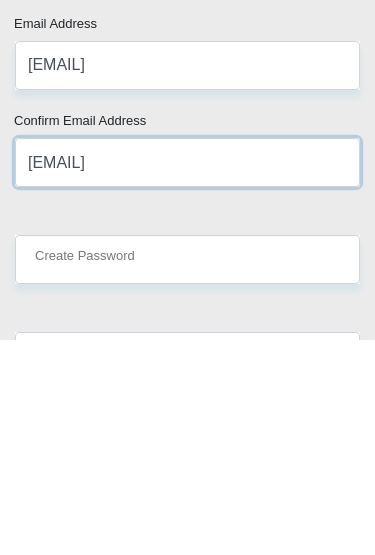 type on "[EMAIL]" 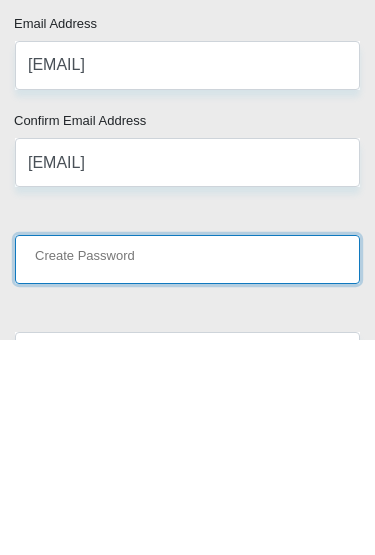 click on "Create Password" at bounding box center (187, 474) 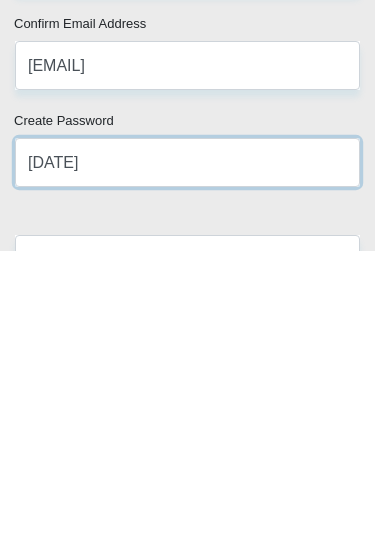 type on "[DATE]" 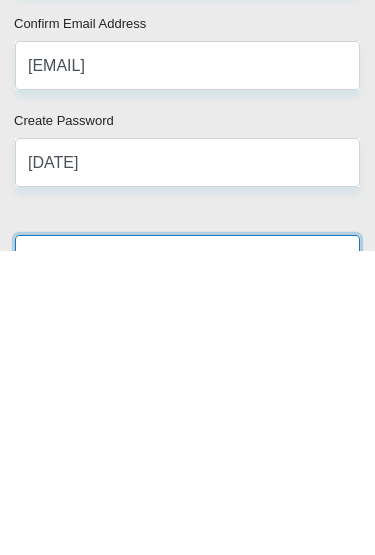 click on "Confirm Password" at bounding box center [187, 563] 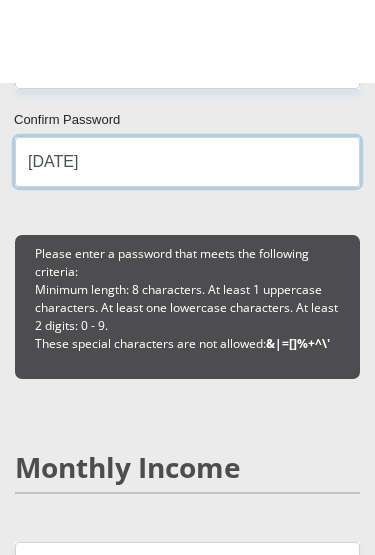 scroll, scrollTop: 2565, scrollLeft: 0, axis: vertical 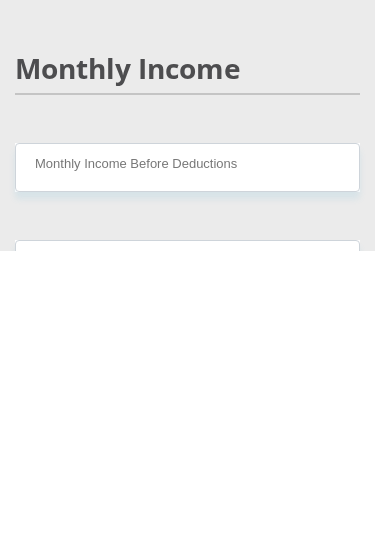 type on "[DATE]" 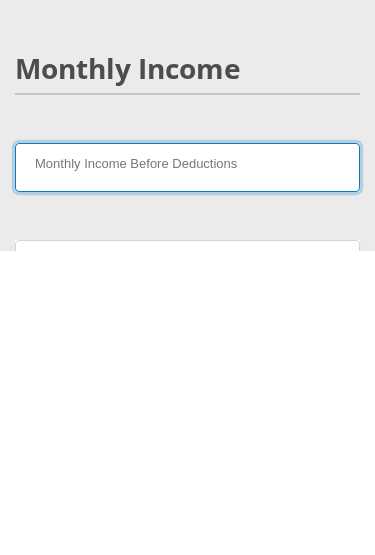 click on "Monthly Income Before Deductions" at bounding box center (187, 471) 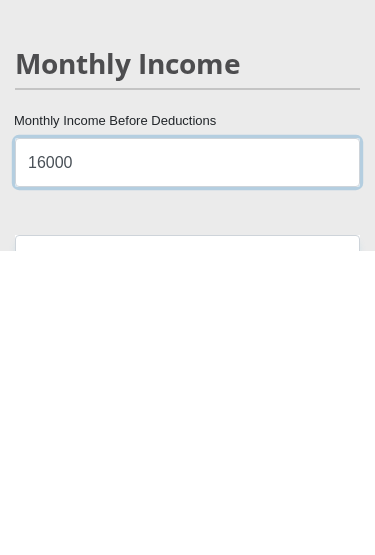 type on "16000" 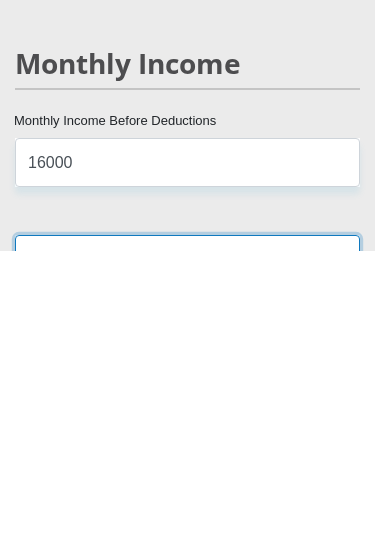 click on "Monthly Take-Home Income" at bounding box center [187, 563] 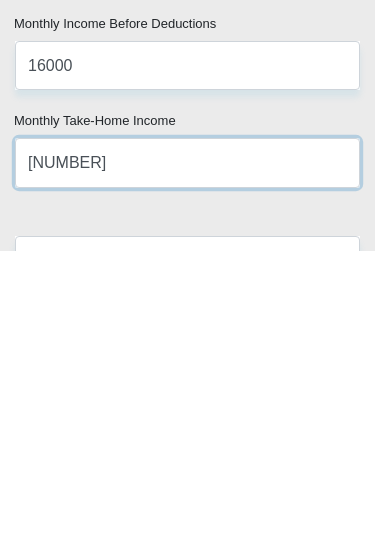 type on "[NUMBER]" 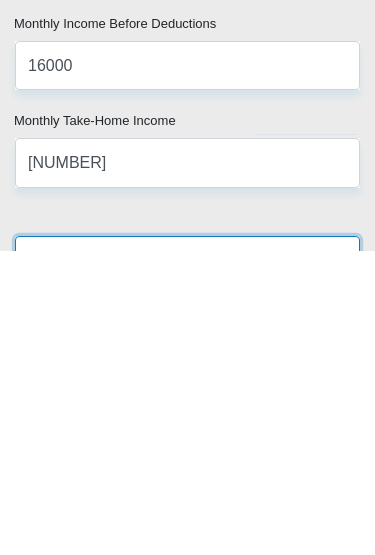 click on "Other Income" at bounding box center [187, 564] 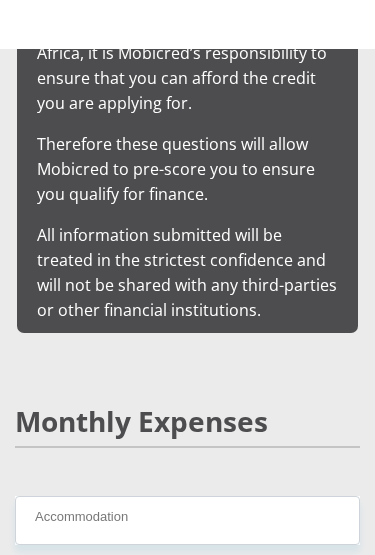 scroll, scrollTop: 3414, scrollLeft: 0, axis: vertical 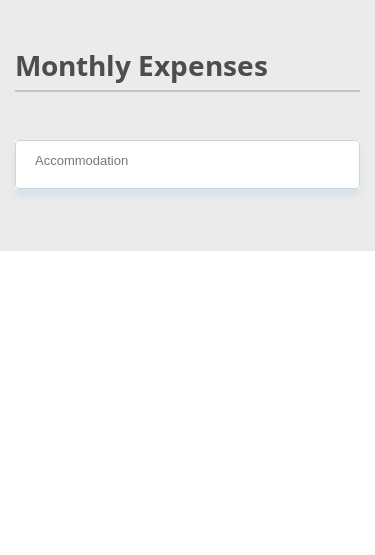 type on "0" 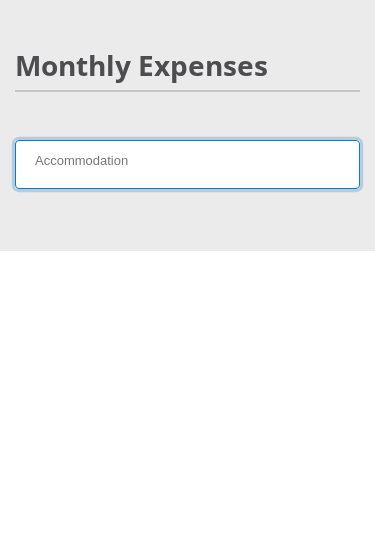 click on "Accommodation" at bounding box center [187, 468] 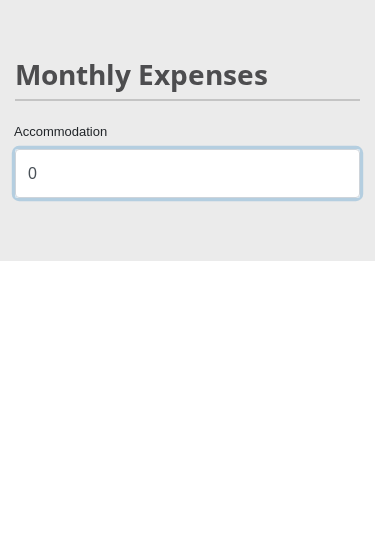 type on "0" 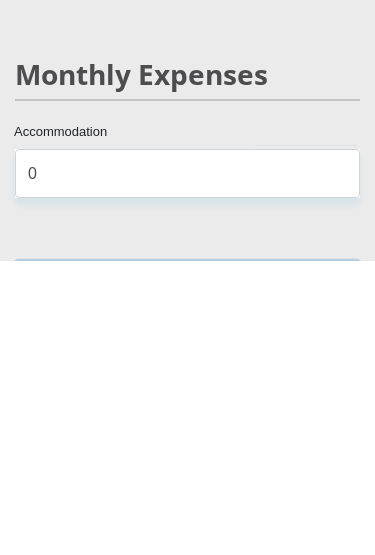 click on "Transport" at bounding box center [187, 581] 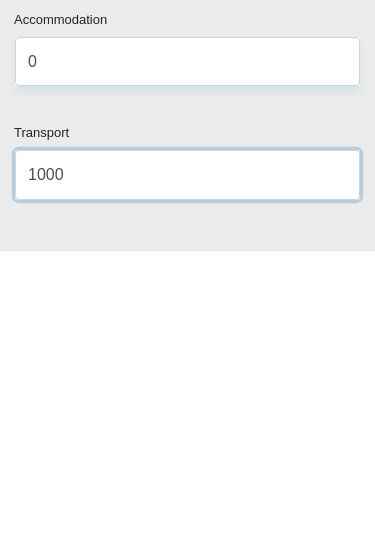 type on "1000" 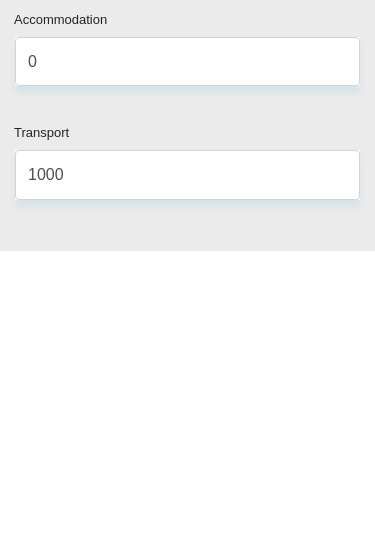 click on "Medical" at bounding box center [187, 592] 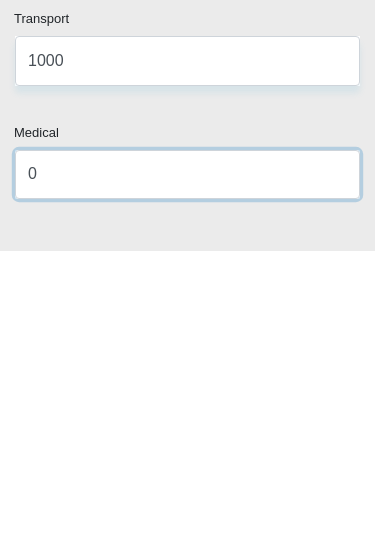 type on "0" 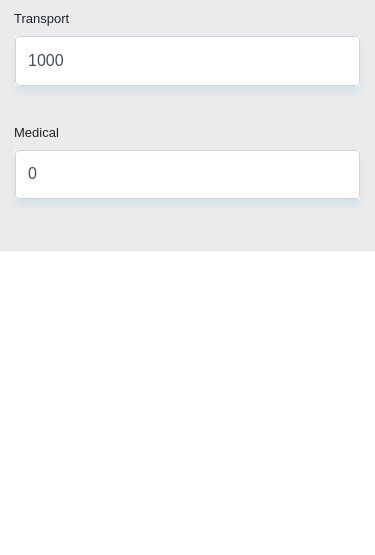 click on "Food" at bounding box center [187, 591] 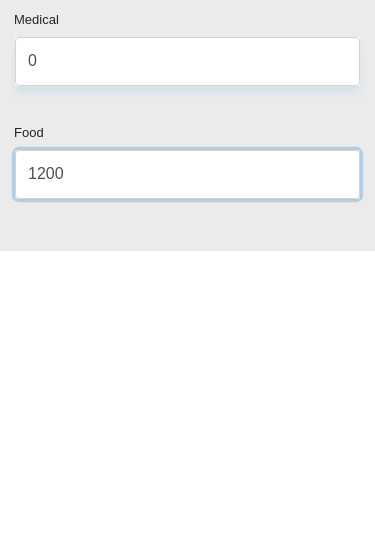 type on "1200" 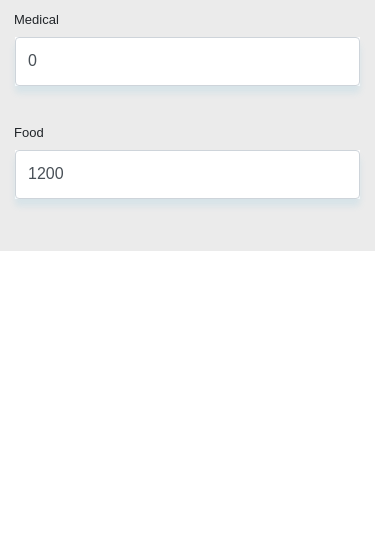 click on "Water / Electricity" at bounding box center [187, 591] 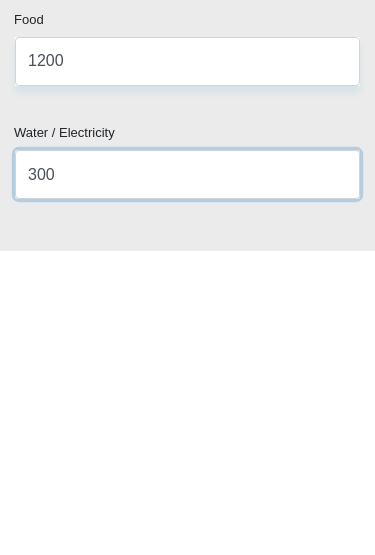 type on "300" 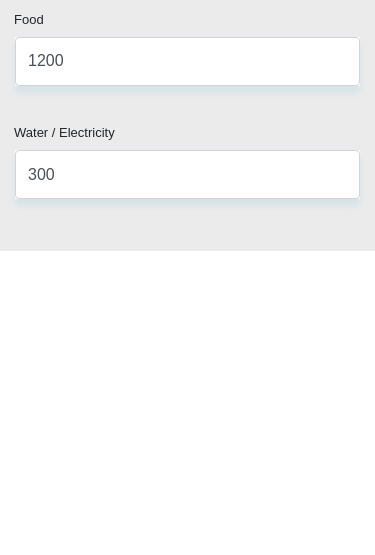 click on "Education" at bounding box center [187, 591] 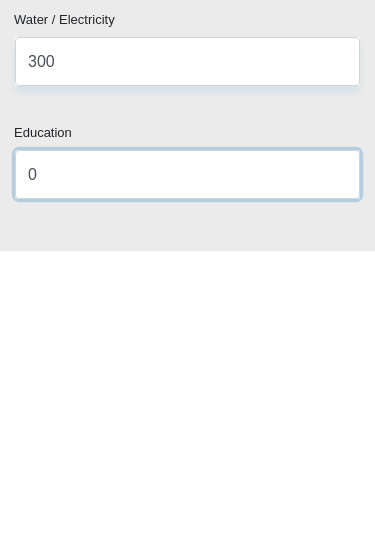 type on "0" 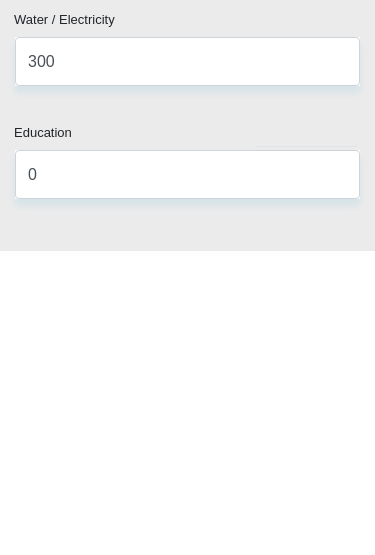 click on "Child Maintenance" at bounding box center (187, 591) 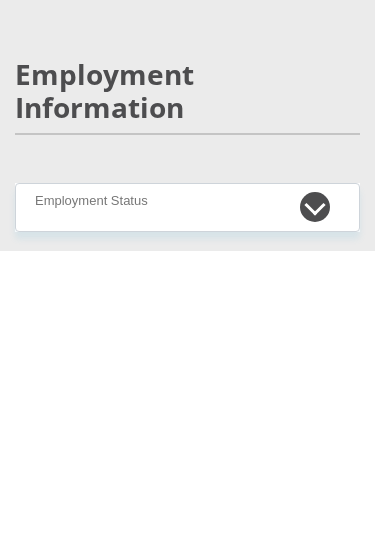 type on "0" 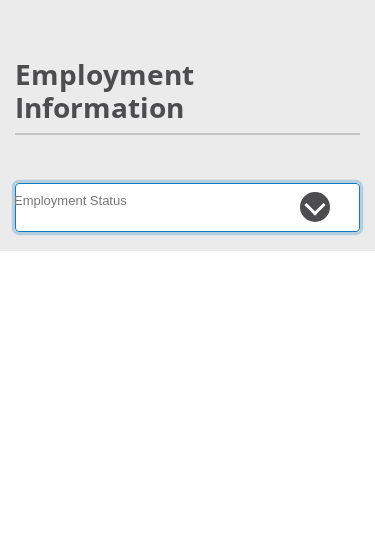 click on "Permanent/Full-time
Part-time/Casual
Contract Worker
Self-Employed
Housewife
Retired
Student
Medically Boarded
Disability
Unemployed" at bounding box center [187, 511] 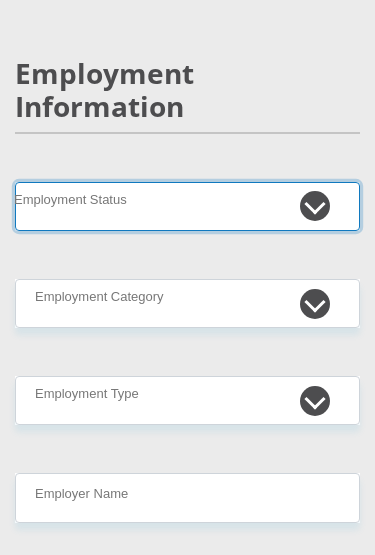 select on "1" 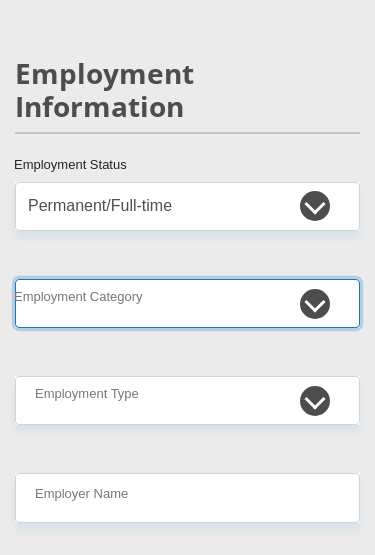 click on "AGRICULTURE
ALCOHOL & TOBACCO
CONSTRUCTION MATERIALS
METALLURGY
EQUIPMENT FOR RENEWABLE ENERGY
SPECIALIZED CONTRACTORS
CAR
GAMING (INCL. INTERNET
OTHER WHOLESALE
UNLICENSED PHARMACEUTICALS
CURRENCY EXCHANGE HOUSES
OTHER FINANCIAL INSTITUTIONS & INSURANCE
REAL ESTATE AGENTS
OIL & GAS
OTHER MATERIALS (E.G. IRON ORE)
PRECIOUS STONES & PRECIOUS METALS
POLITICAL ORGANIZATIONS
RELIGIOUS ORGANIZATIONS(NOT SECTS)
ACTI. HAVING BUSINESS DEAL WITH PUBLIC ADMINISTRATION
LAUNDROMATS" at bounding box center (187, 303) 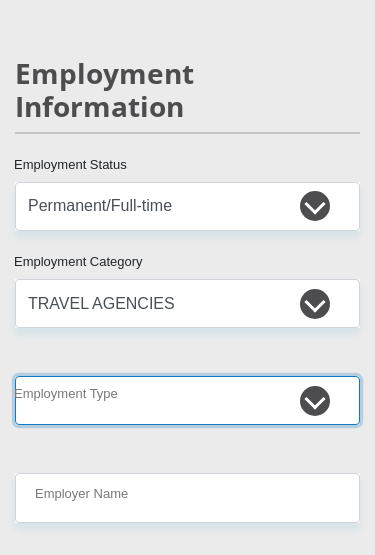 click on "College/Lecturer
Craft Seller
Creative
Driver
Executive
Farmer
Forces - Non Commissioned
Forces - Officer
Hawker
Housewife
Labourer
Licenced Professional
Manager
Miner
Non Licenced Professional
Office Staff/Clerk
Outside Worker
Pensioner
Permanent Teacher
Production/Manufacturing
Sales
Self-Employed
Semi-Professional Worker
Service Industry  Social Worker  Student" at bounding box center [187, 400] 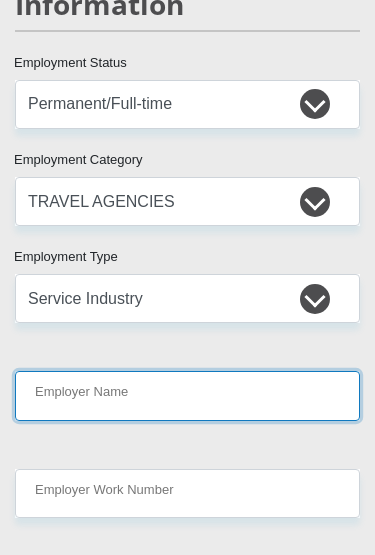 click on "Employer Name" at bounding box center (187, 395) 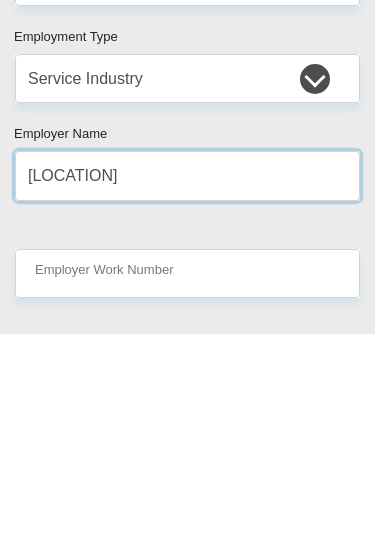 type on "[LOCATION]" 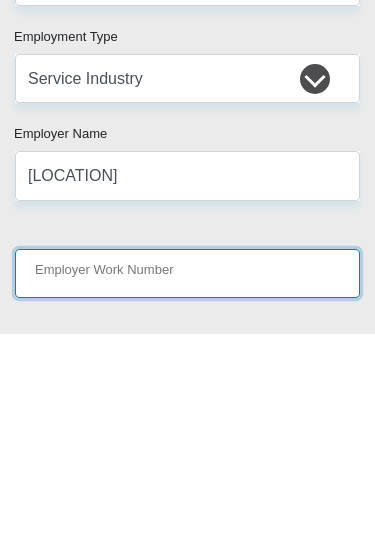 click on "Employer Work Number" at bounding box center [187, 494] 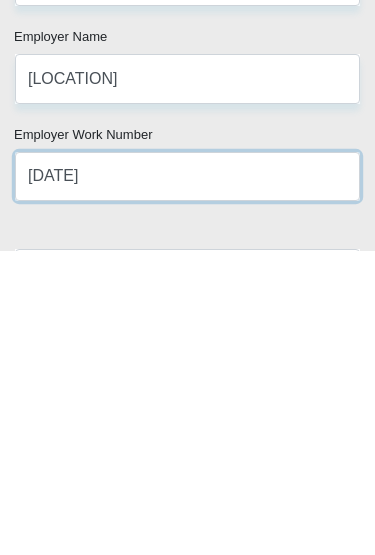 type on "[DATE]" 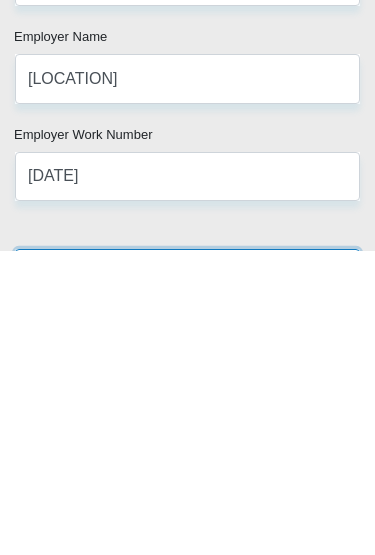 click on "less than 1 year
1-3 years
3-5 years
5+ years" at bounding box center (187, 577) 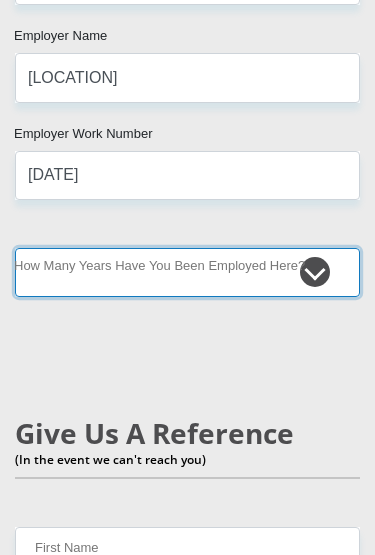 select on "48" 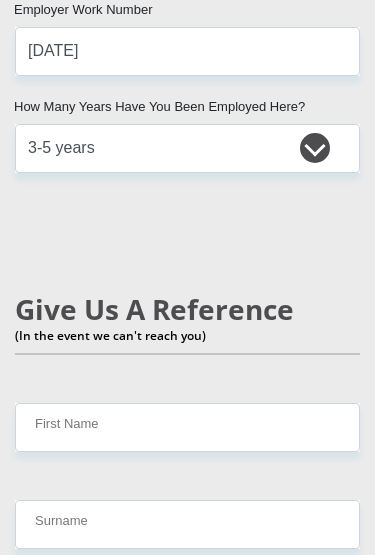 scroll, scrollTop: 5326, scrollLeft: 0, axis: vertical 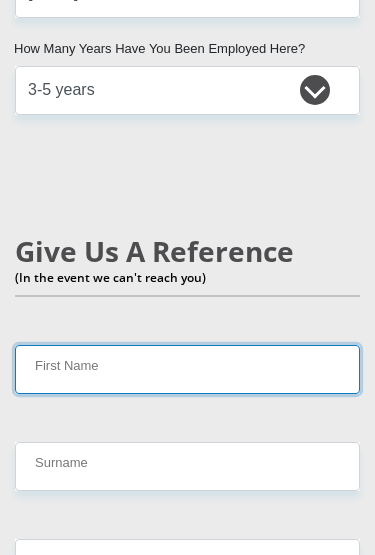 click on "First Name" at bounding box center [187, 369] 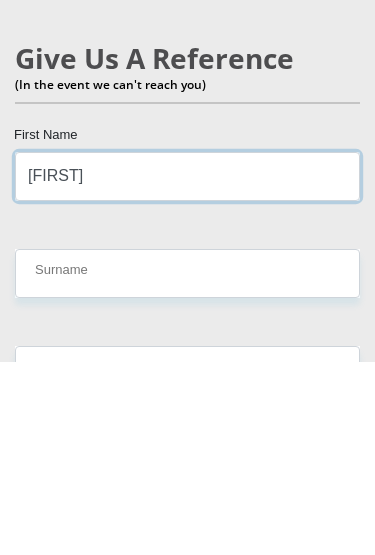 type on "[FIRST]" 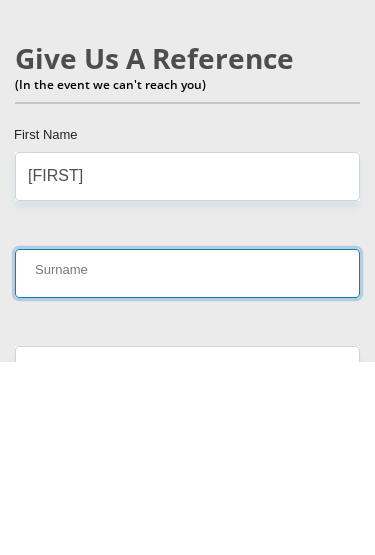 click on "Surname" at bounding box center (187, 466) 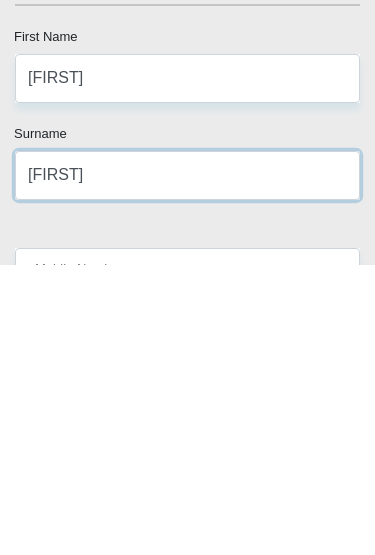 type on "[FIRST]" 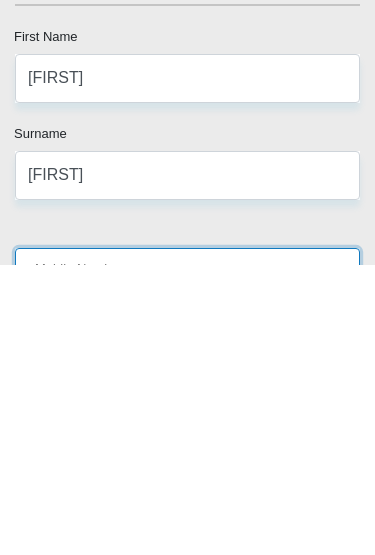 click on "Mobile Number" at bounding box center (187, 563) 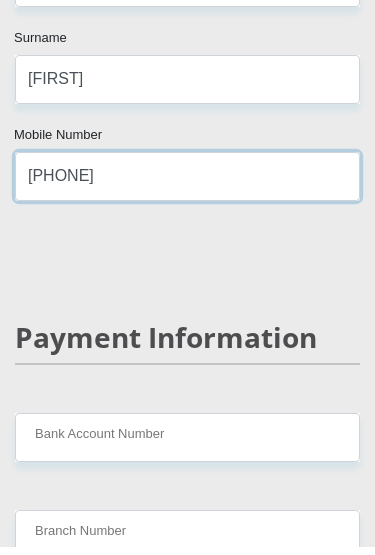 scroll, scrollTop: 5706, scrollLeft: 0, axis: vertical 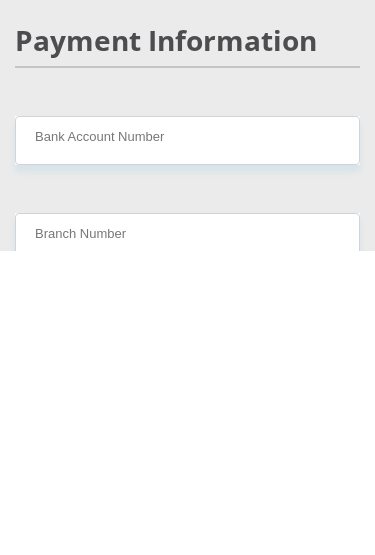 type on "[PHONE]" 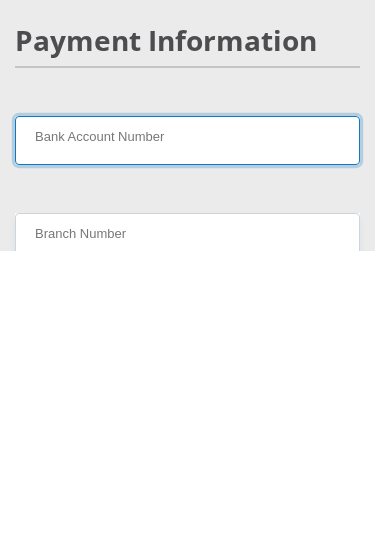 click on "Bank Account Number" at bounding box center [187, 444] 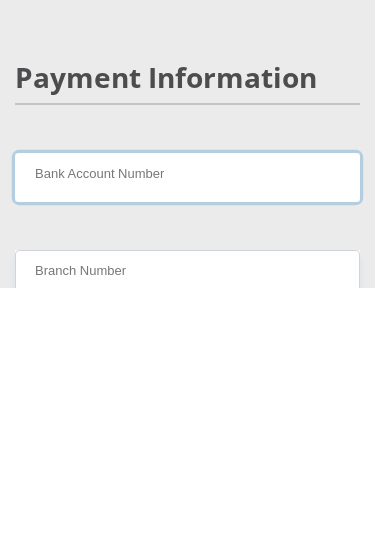 scroll, scrollTop: 5973, scrollLeft: 0, axis: vertical 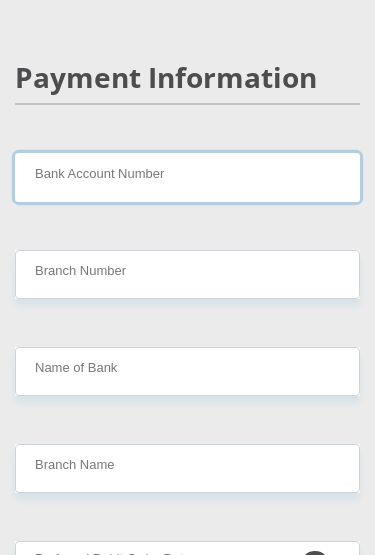 paste on "[NUMBER]" 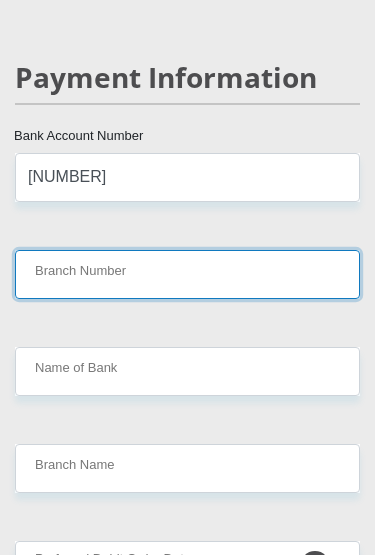 click on "Branch Number" at bounding box center [187, 274] 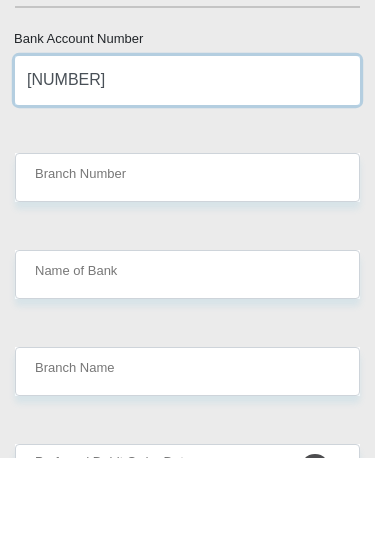 click on "[NUMBER]" at bounding box center [187, 177] 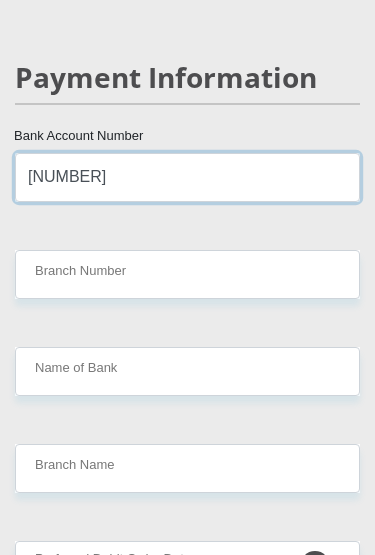 click on "[NUMBER]" at bounding box center [187, 177] 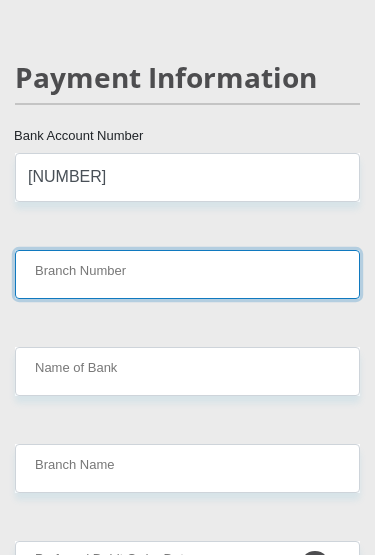 click on "Branch Number" at bounding box center (187, 274) 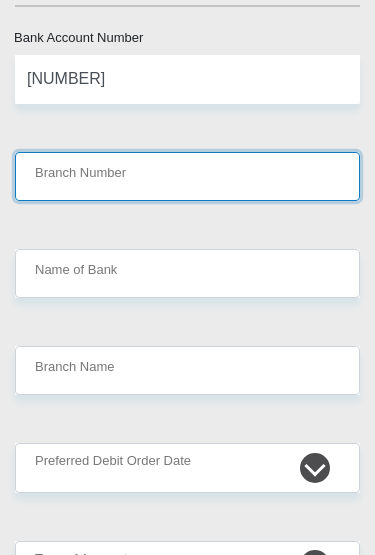 scroll, scrollTop: 6070, scrollLeft: 0, axis: vertical 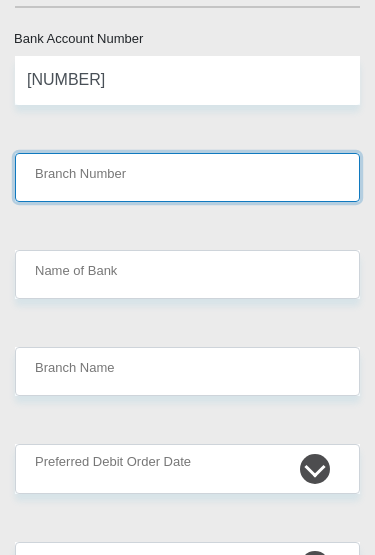 paste on "678910" 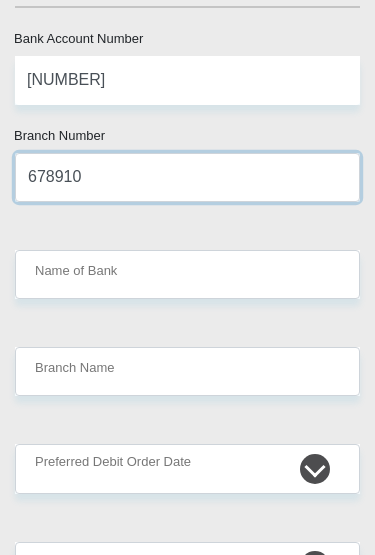 type on "678910" 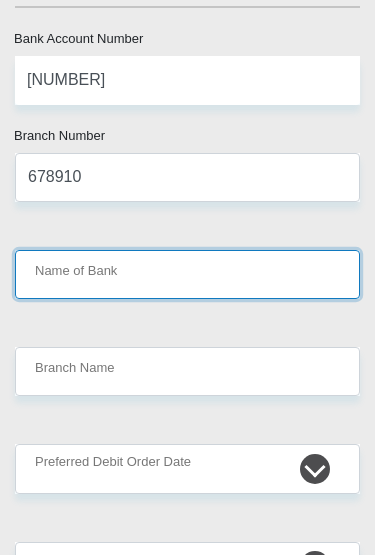 click on "Name of Bank" at bounding box center [187, 274] 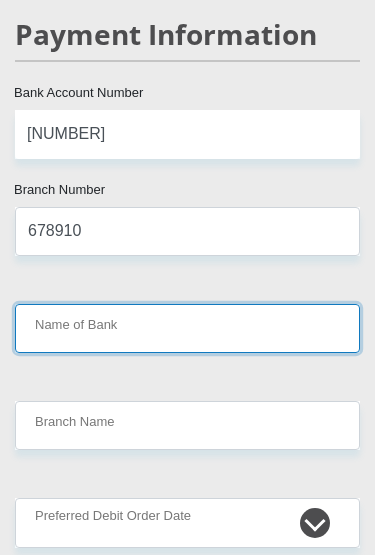 type on "TYME BANK LIMITED" 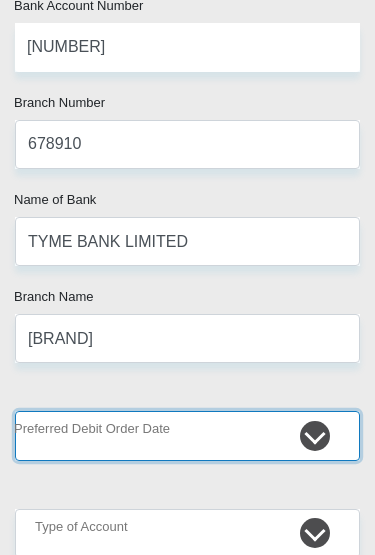 click on "1st
2nd
3rd
4th
5th
7th
18th
19th
20th
21st
22nd
23rd
24th
25th
26th
27th
28th
29th
30th" at bounding box center [187, 436] 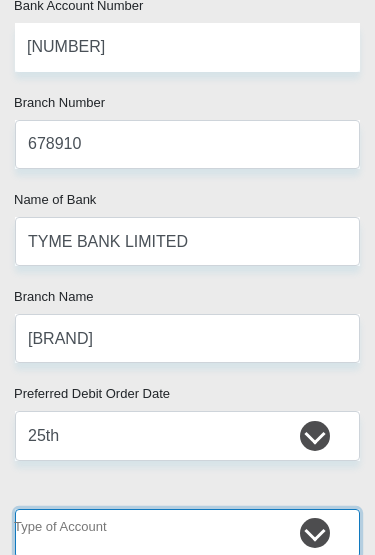 click on "Cheque
Savings" at bounding box center [187, 533] 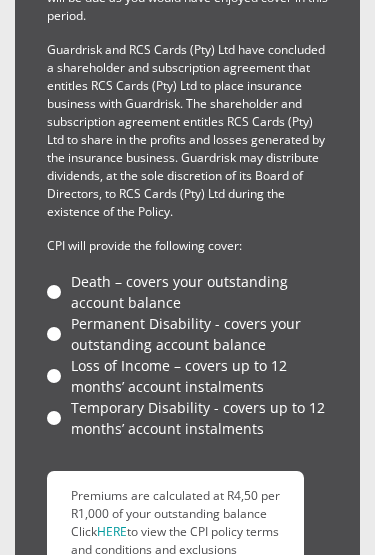 scroll, scrollTop: 7490, scrollLeft: 0, axis: vertical 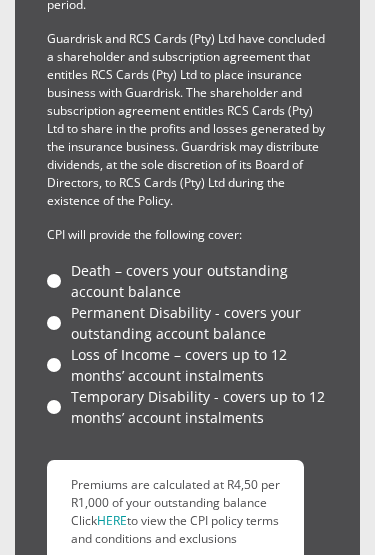 click on "Temporary Disability - covers up to 12 months’ account instalments" at bounding box center (187, 408) 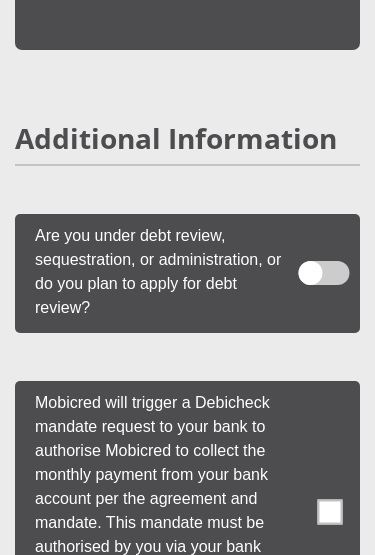 scroll, scrollTop: 8397, scrollLeft: 0, axis: vertical 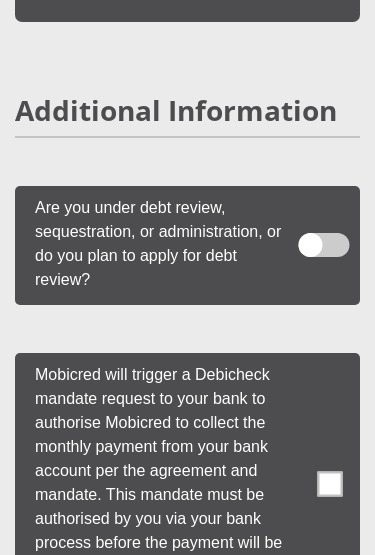 click at bounding box center [330, 484] 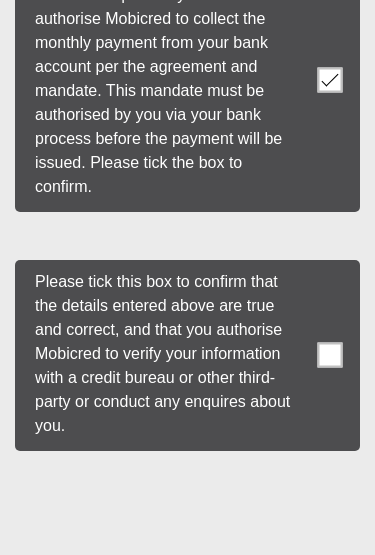 scroll, scrollTop: 8810, scrollLeft: 0, axis: vertical 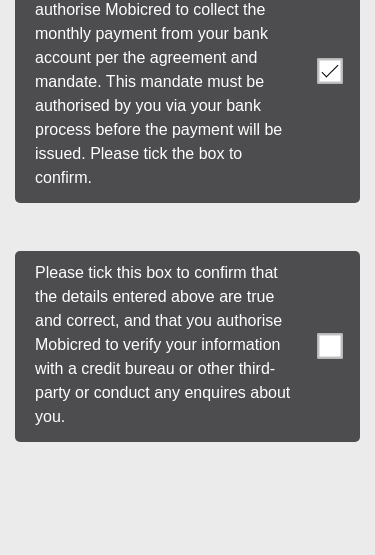 click at bounding box center [330, 346] 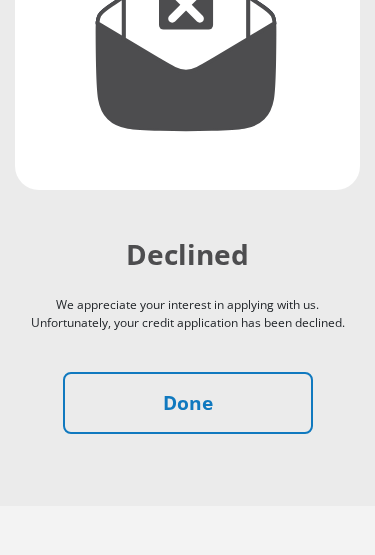 scroll, scrollTop: 365, scrollLeft: 0, axis: vertical 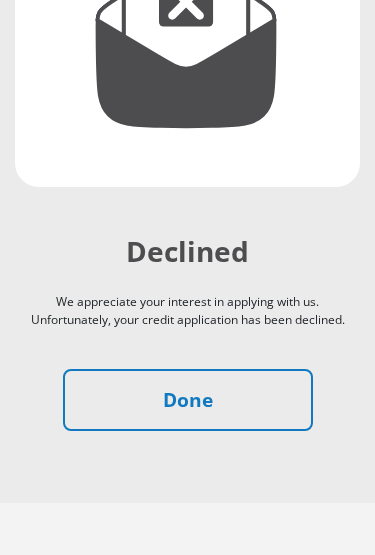 click on "Done" at bounding box center (188, 401) 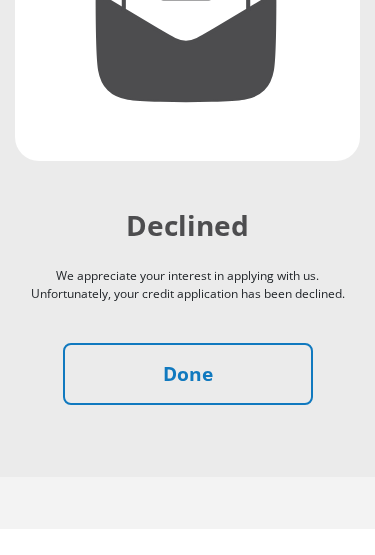 scroll, scrollTop: 391, scrollLeft: 0, axis: vertical 